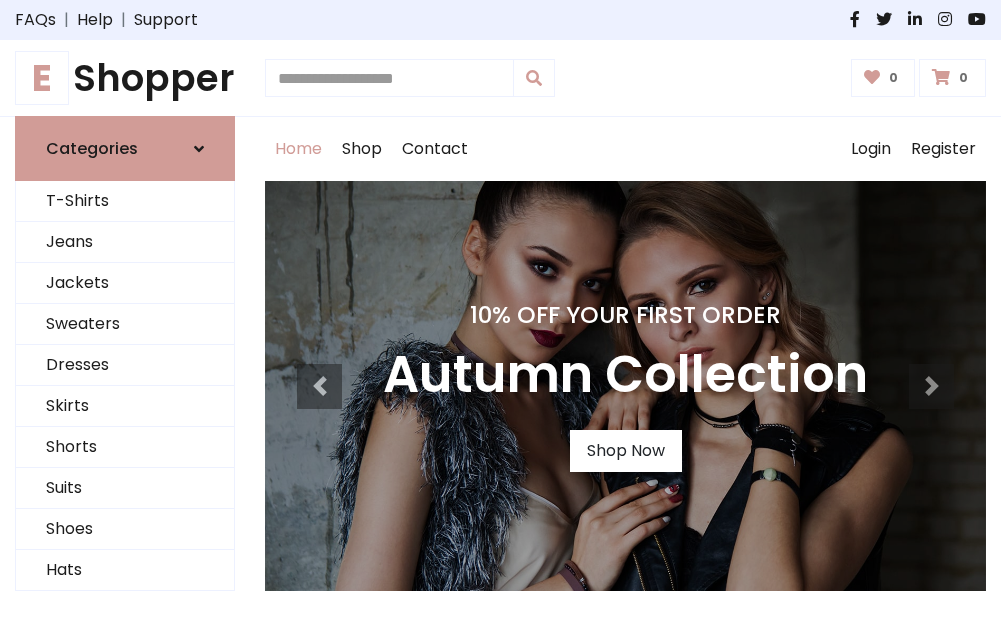 scroll, scrollTop: 0, scrollLeft: 0, axis: both 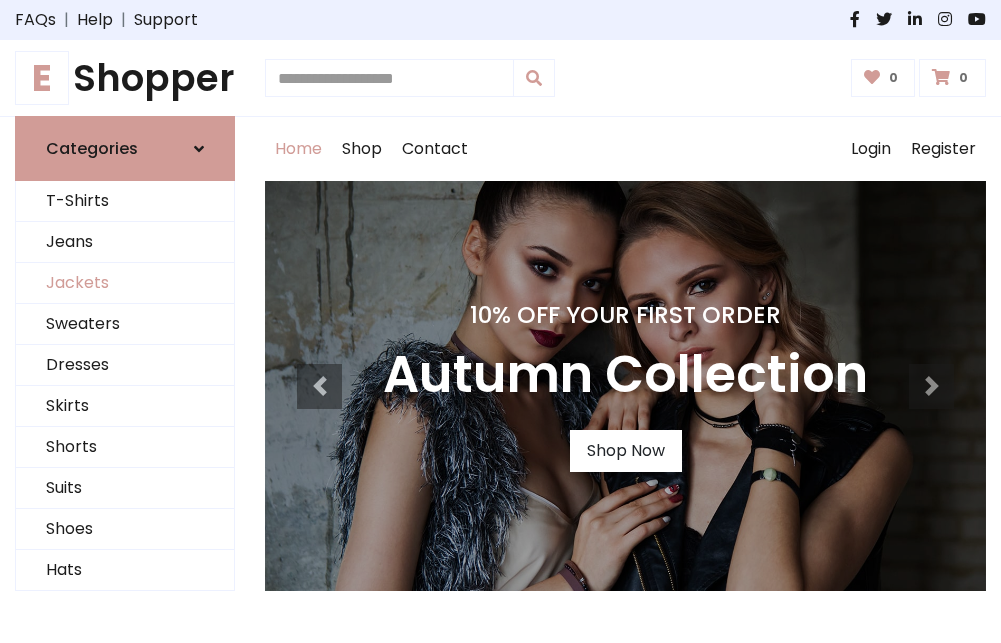 click on "Jackets" at bounding box center (125, 283) 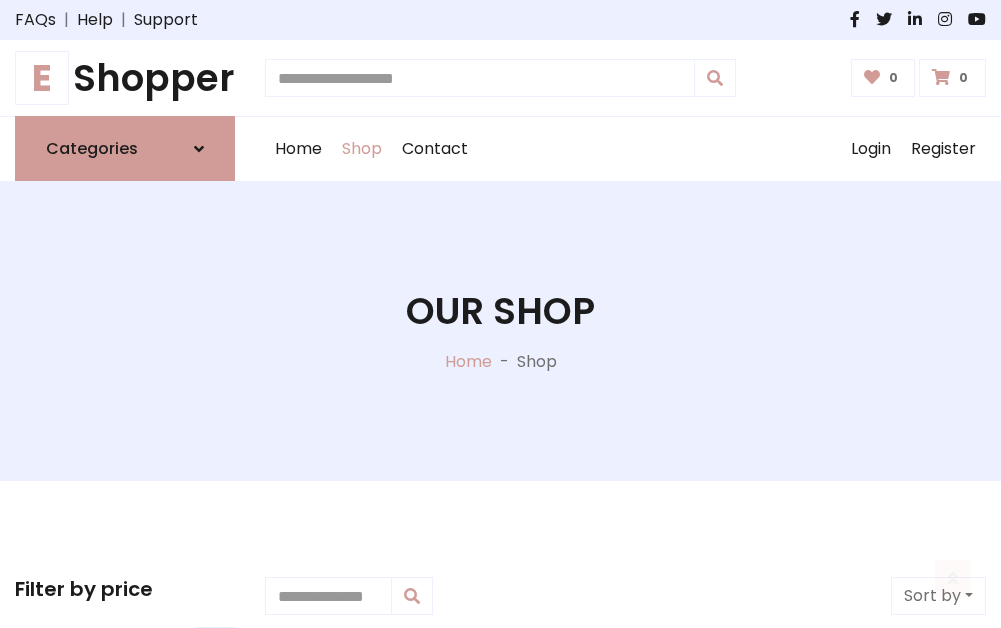 scroll, scrollTop: 904, scrollLeft: 0, axis: vertical 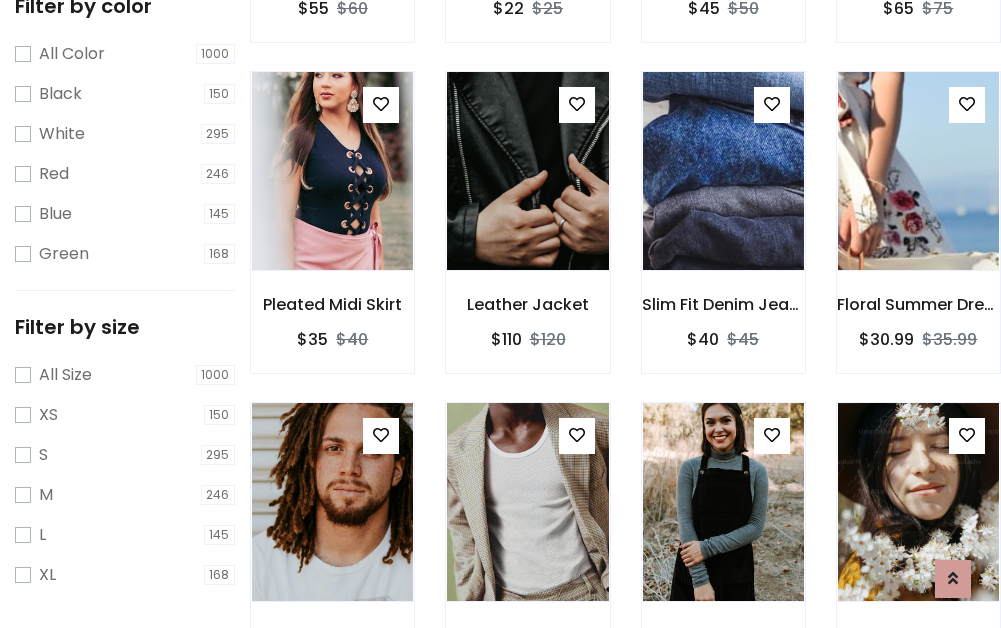 click at bounding box center [332, -161] 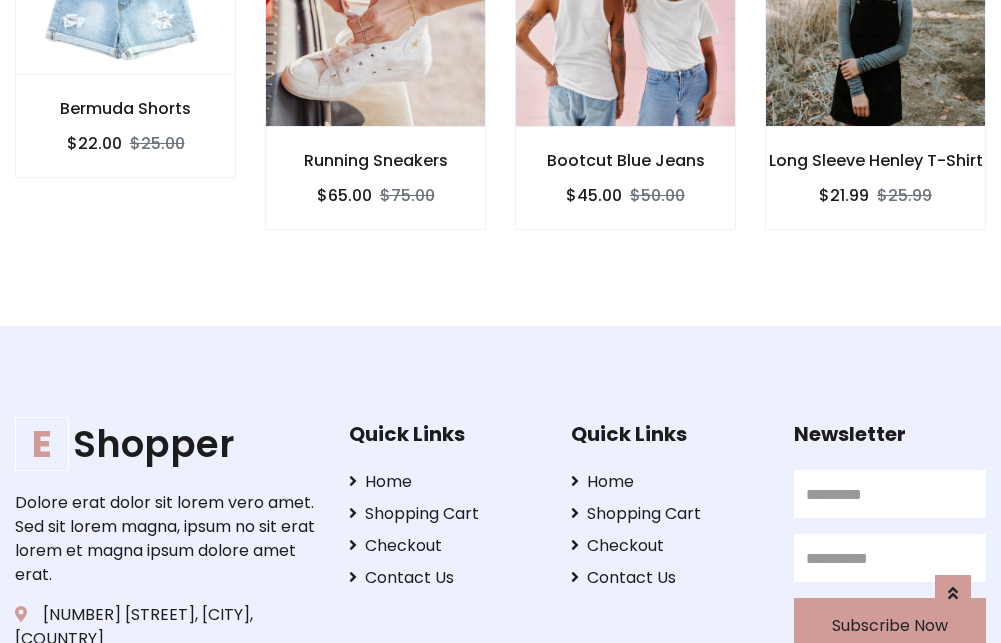 scroll, scrollTop: 0, scrollLeft: 0, axis: both 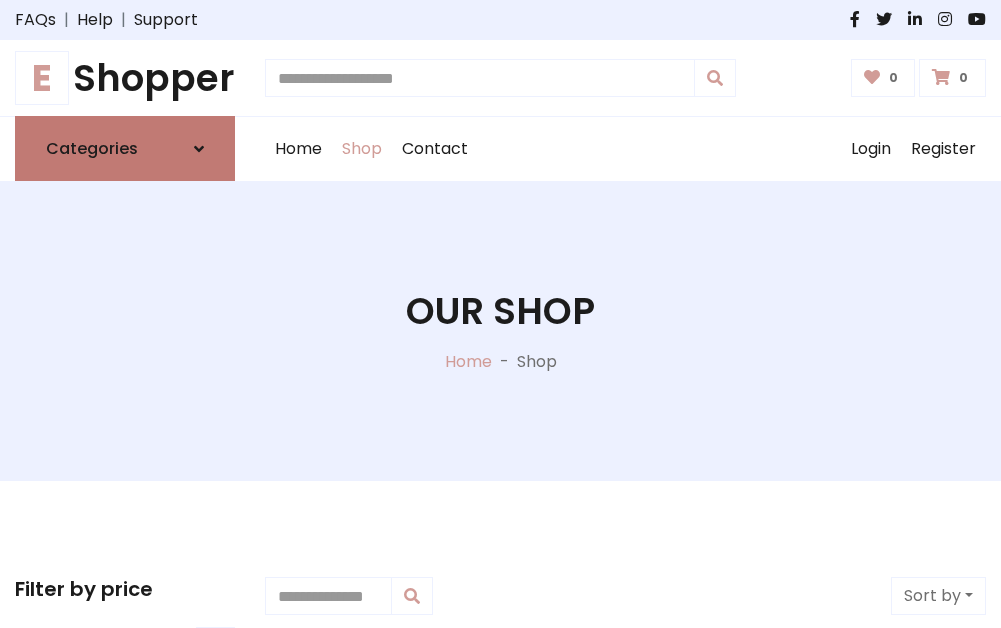 click on "Categories" at bounding box center [92, 148] 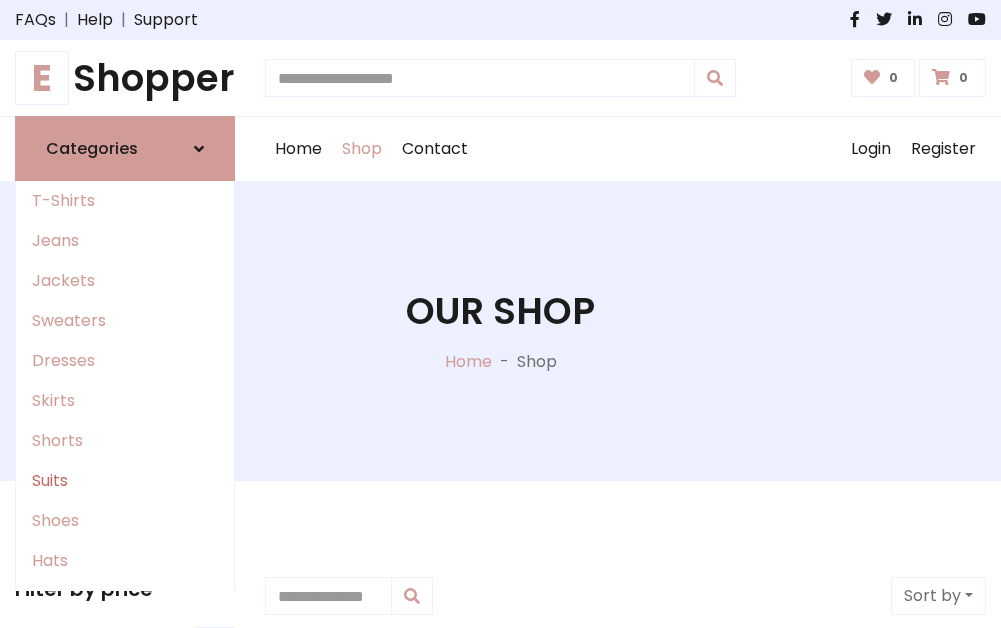 click on "Suits" at bounding box center (125, 481) 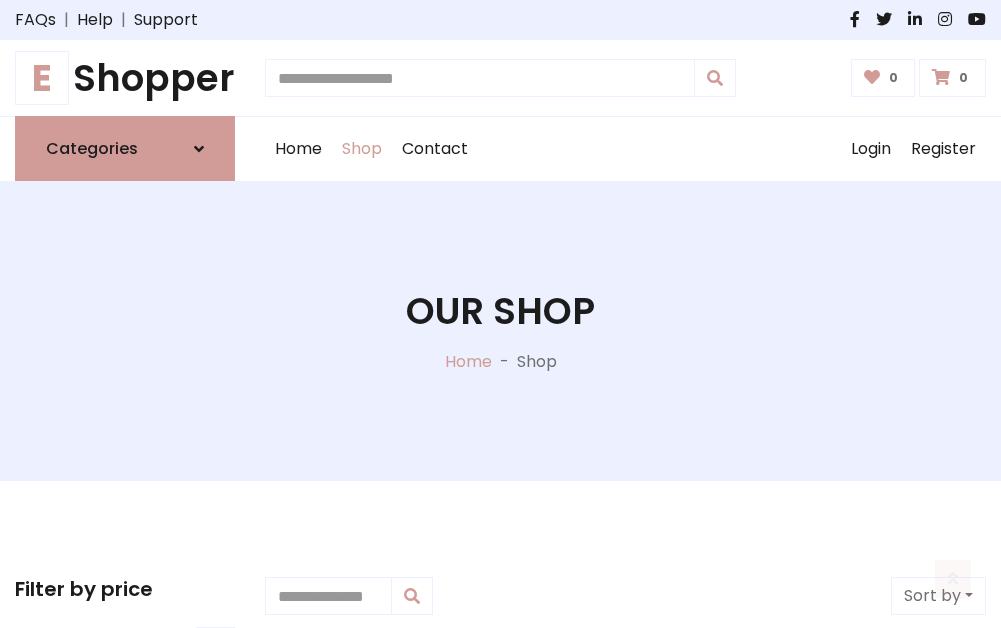 scroll, scrollTop: 1445, scrollLeft: 0, axis: vertical 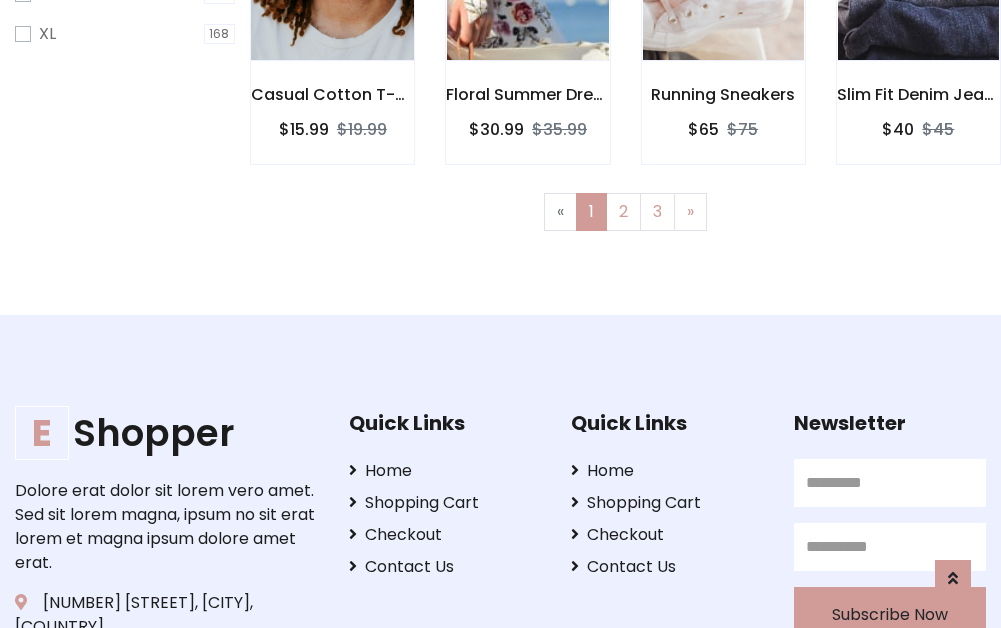 click at bounding box center [332, -39] 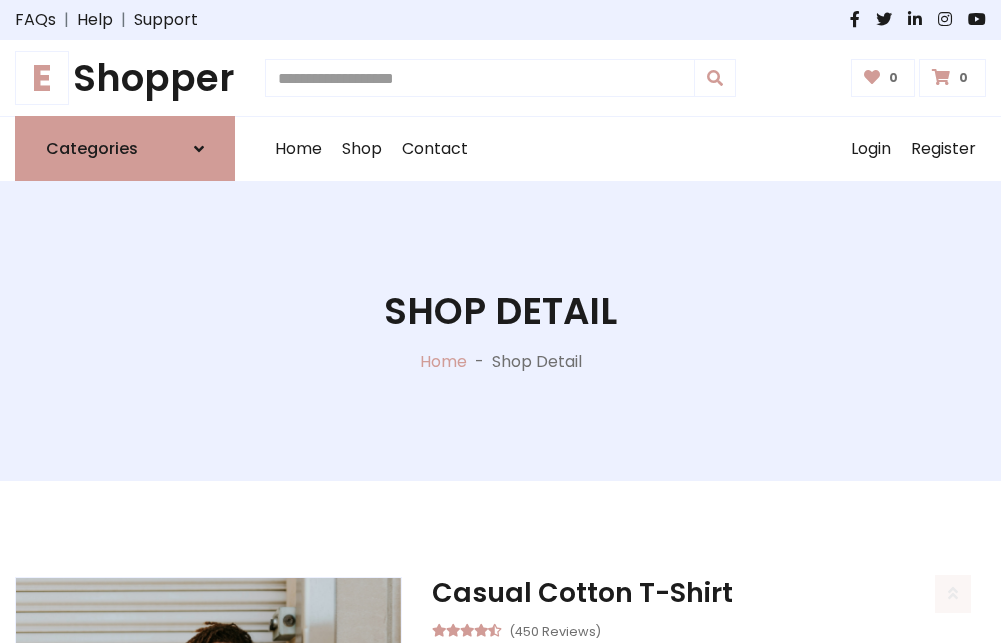 scroll, scrollTop: 1869, scrollLeft: 0, axis: vertical 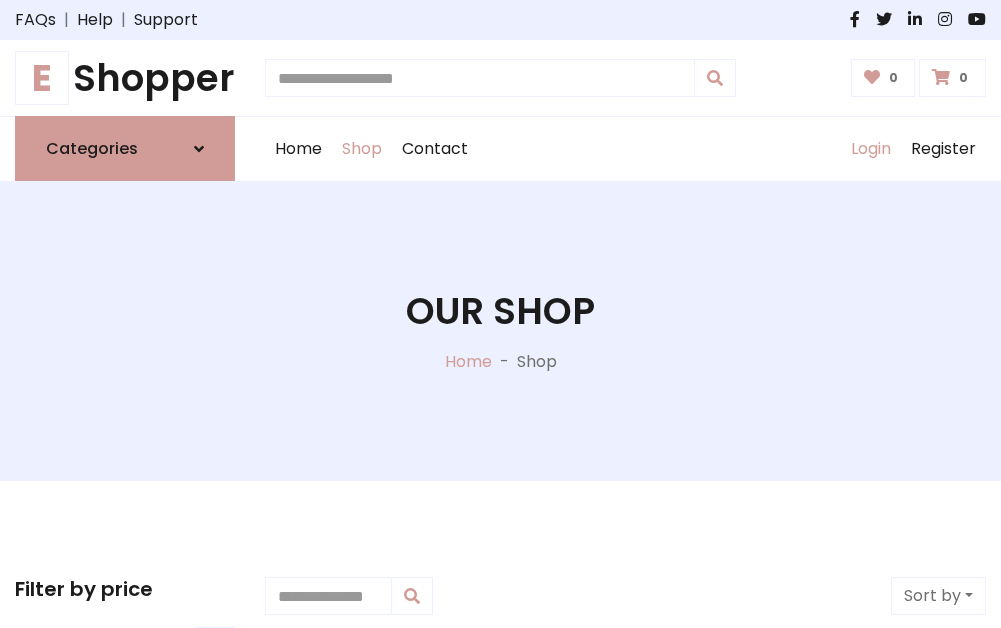 click on "Login" at bounding box center [871, 149] 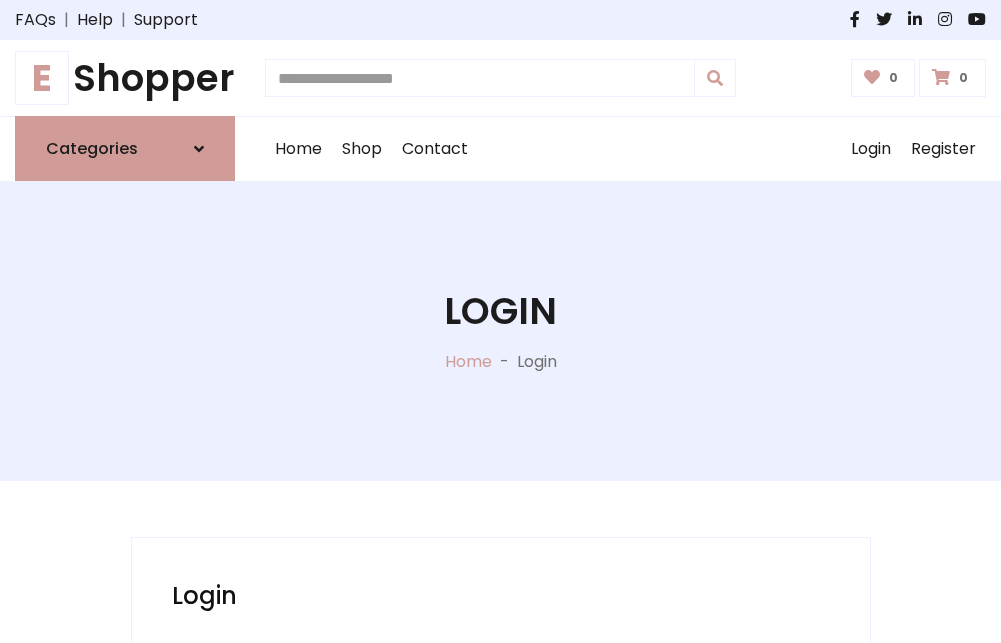 scroll, scrollTop: 0, scrollLeft: 0, axis: both 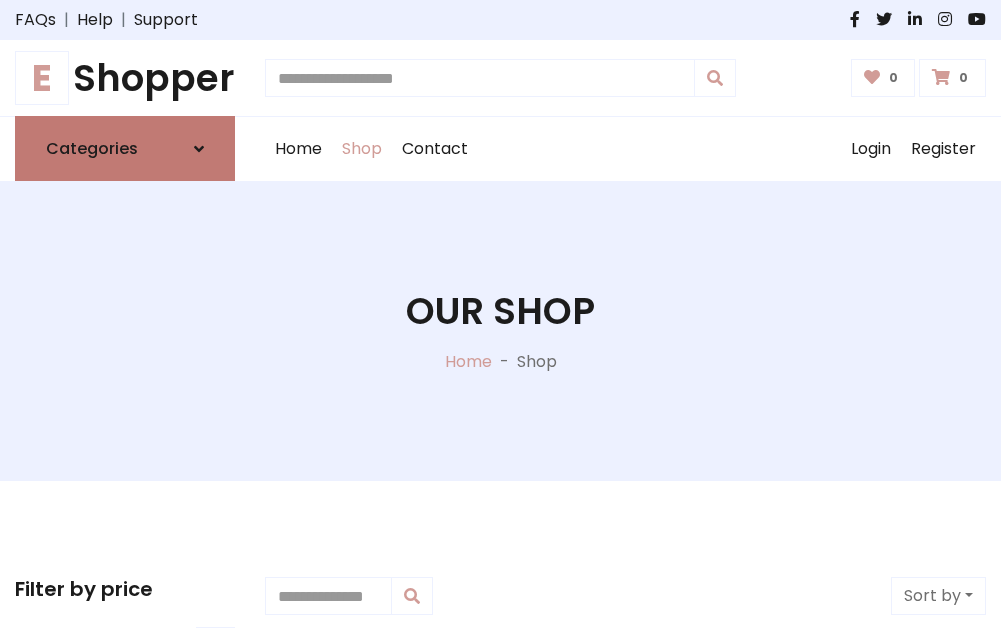 click at bounding box center [199, 149] 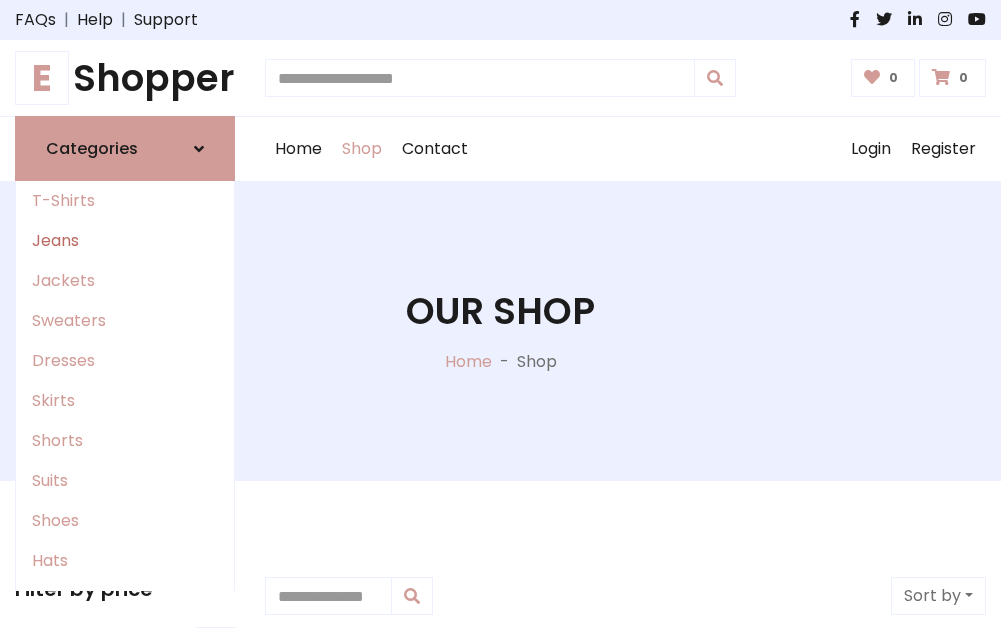 click on "Jeans" at bounding box center (125, 241) 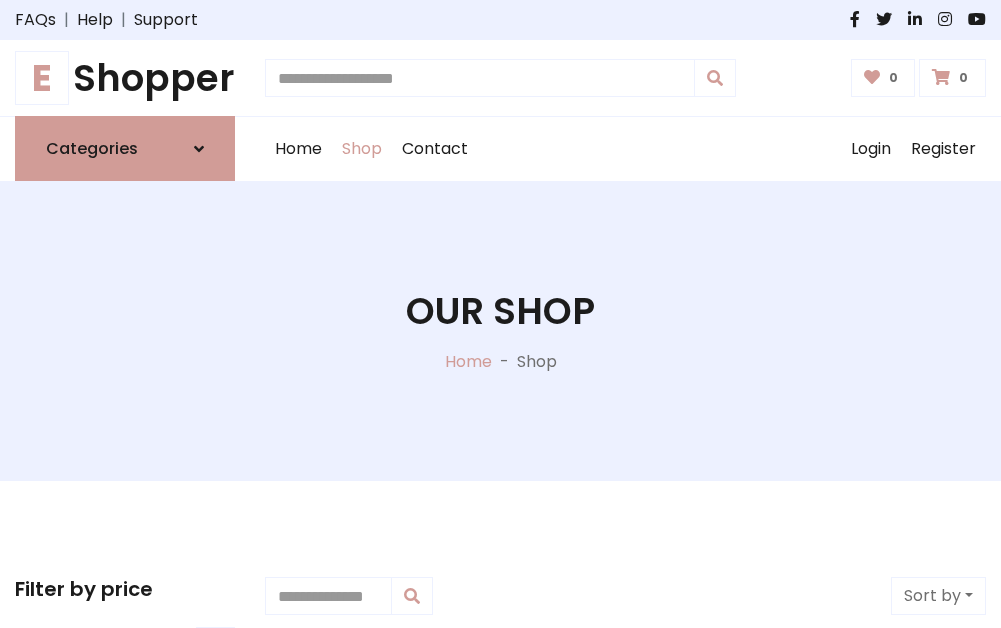 scroll, scrollTop: 0, scrollLeft: 0, axis: both 